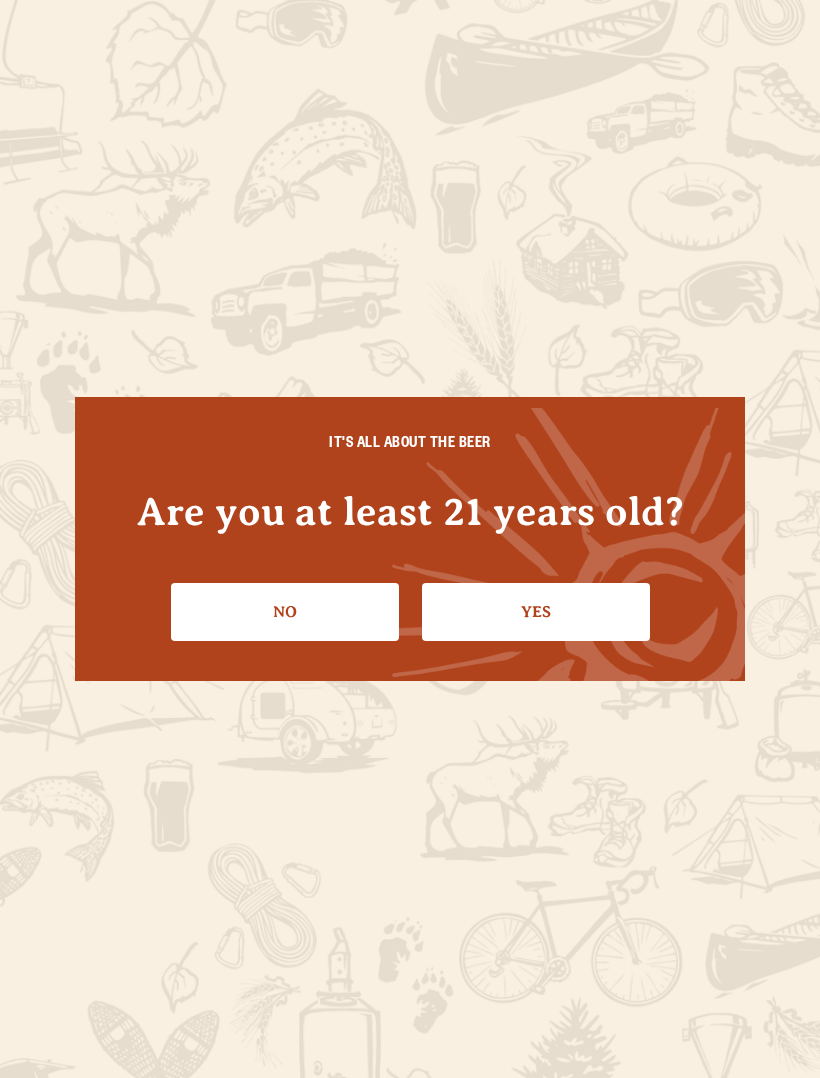scroll, scrollTop: 0, scrollLeft: 0, axis: both 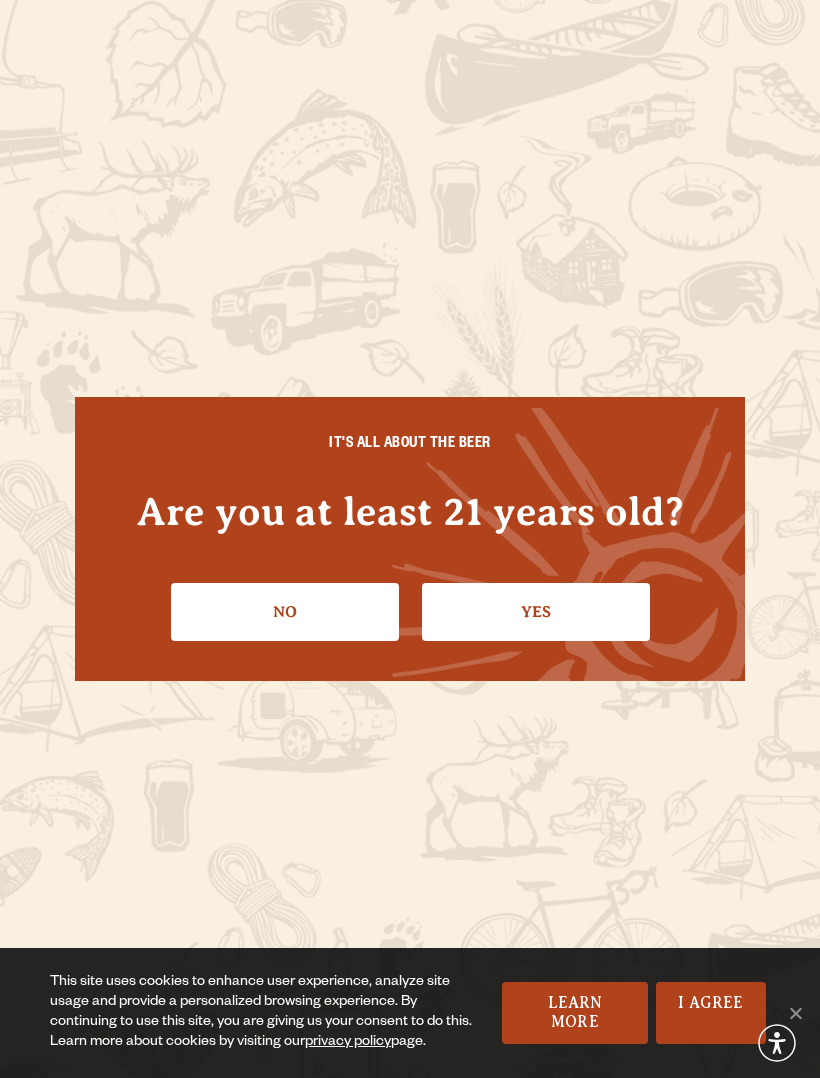 click on "Yes" at bounding box center [536, 612] 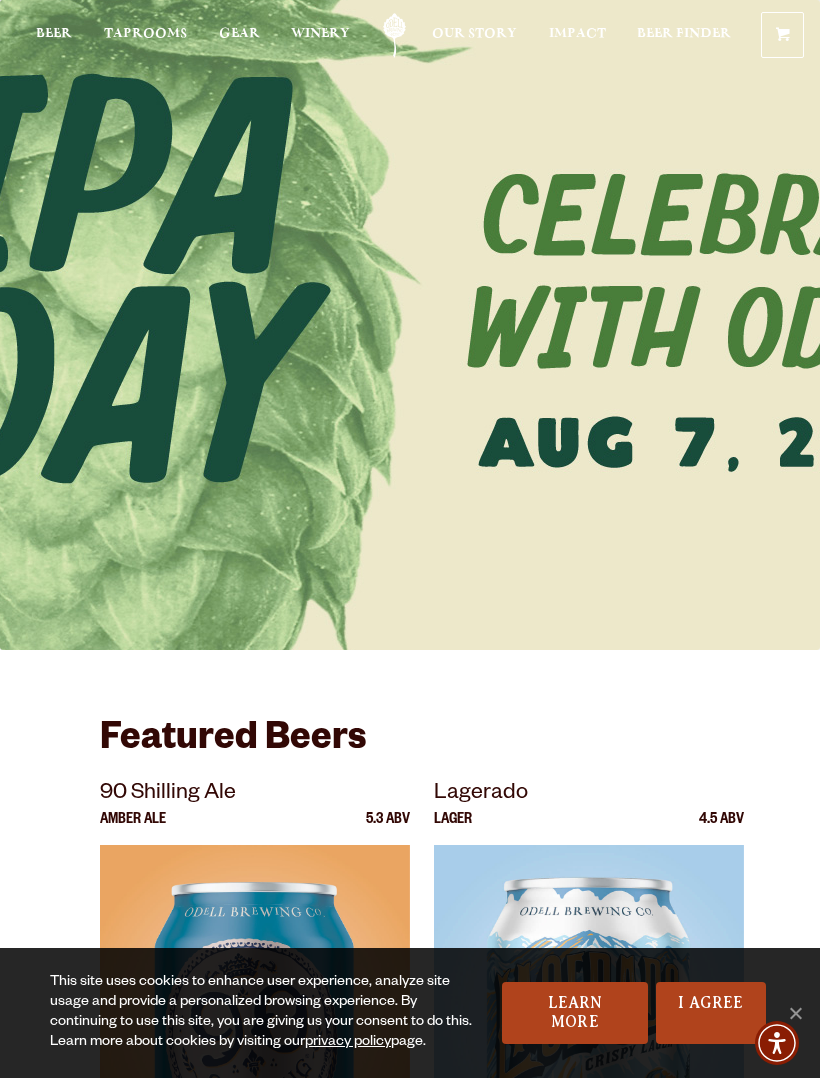 click on "I Agree" at bounding box center [711, 1013] 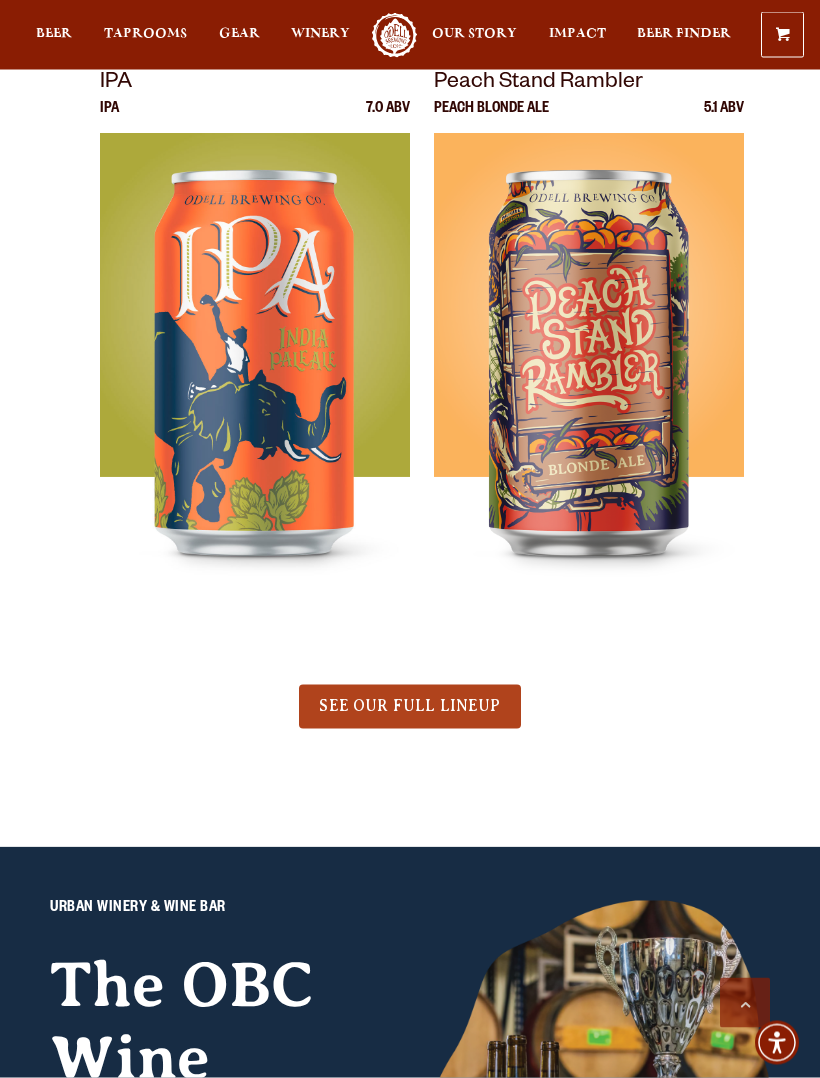 scroll, scrollTop: 1307, scrollLeft: 0, axis: vertical 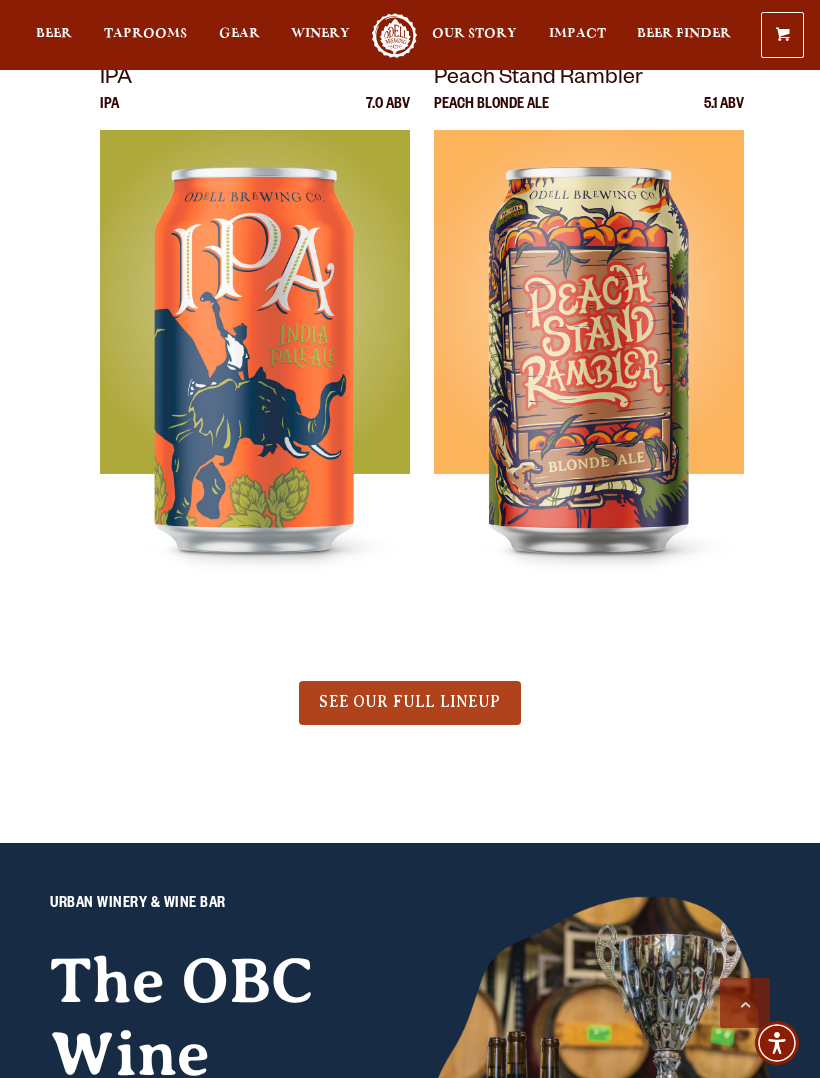 click on "SEE OUR FULL LINEUP" at bounding box center (409, 702) 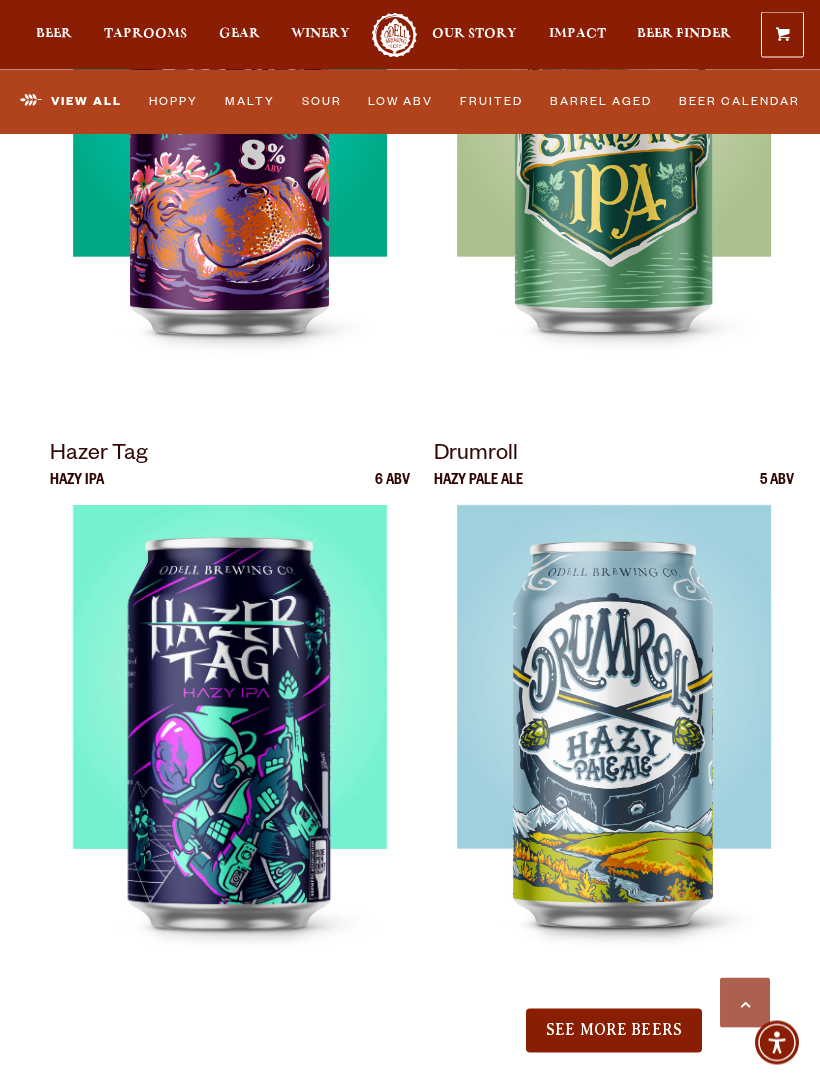 scroll, scrollTop: 3524, scrollLeft: 0, axis: vertical 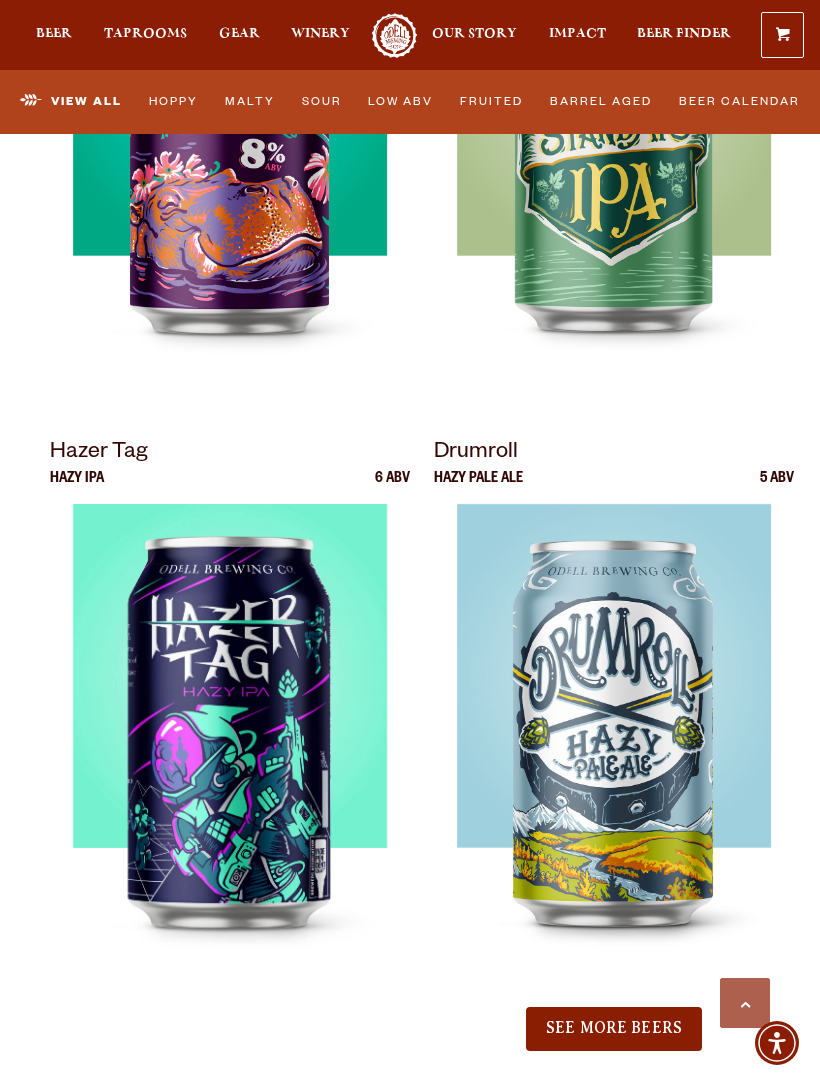 click on "Low ABV" at bounding box center (401, 102) 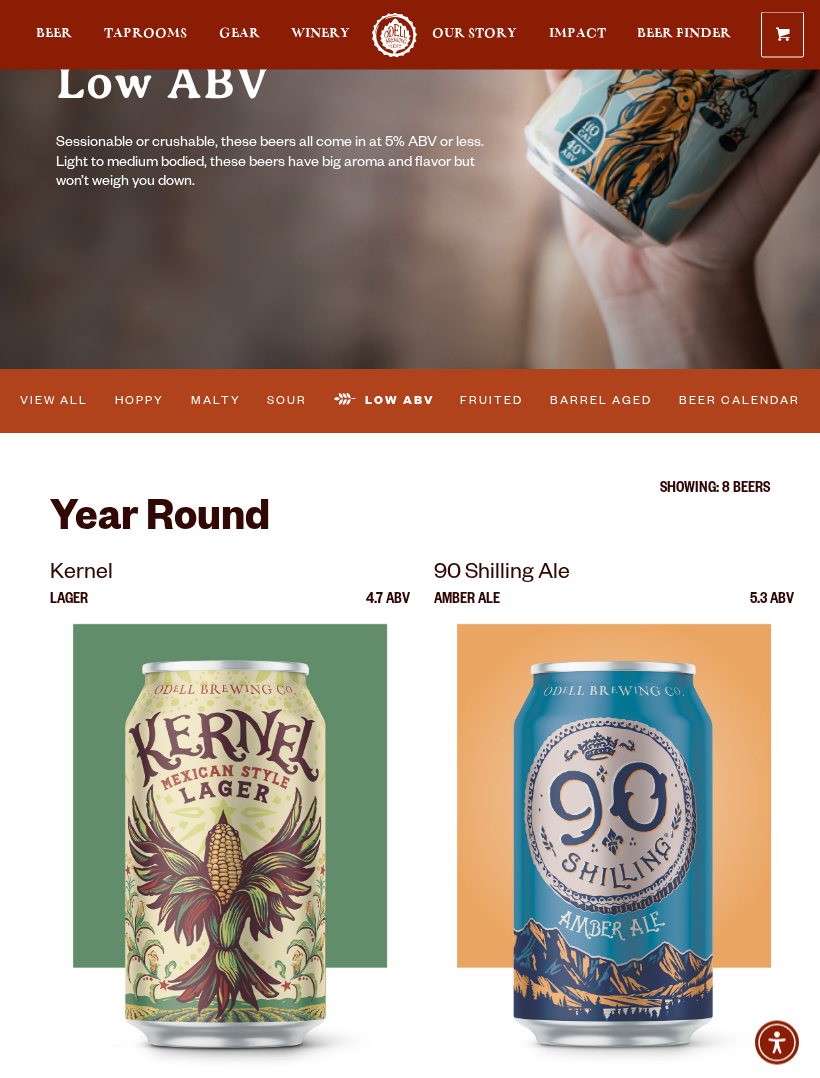 scroll, scrollTop: 0, scrollLeft: 0, axis: both 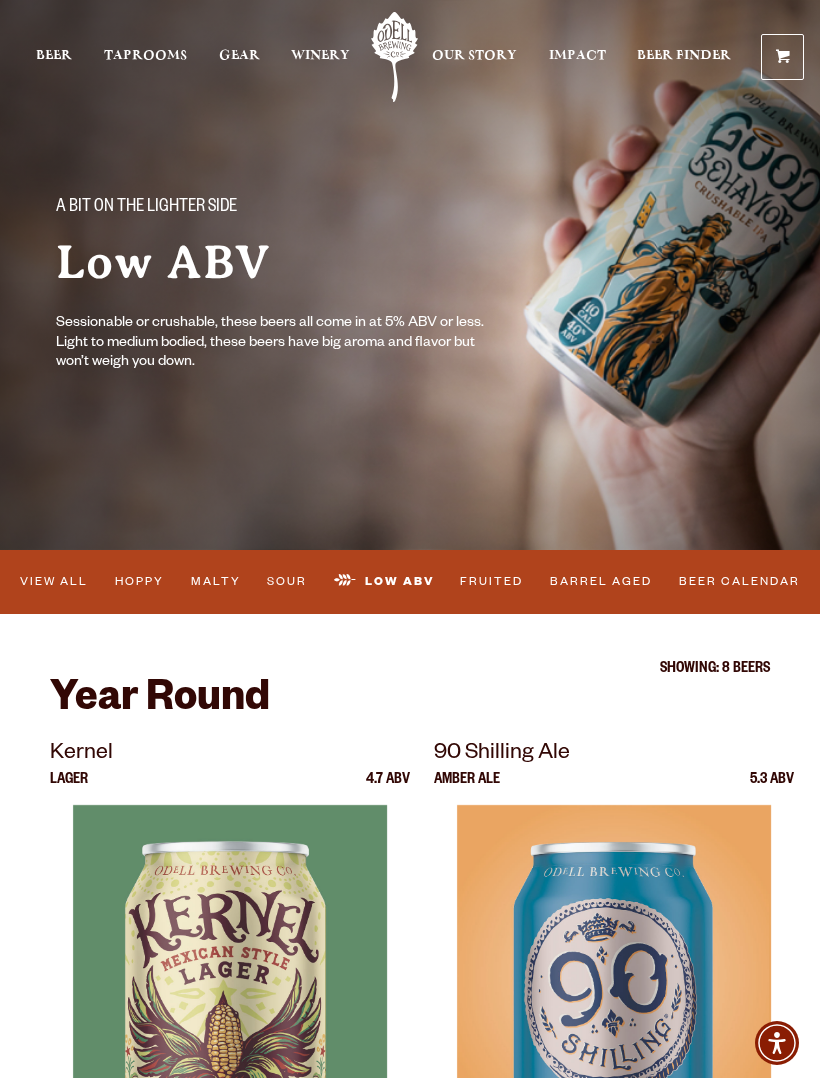 click on "Beer" at bounding box center [54, 56] 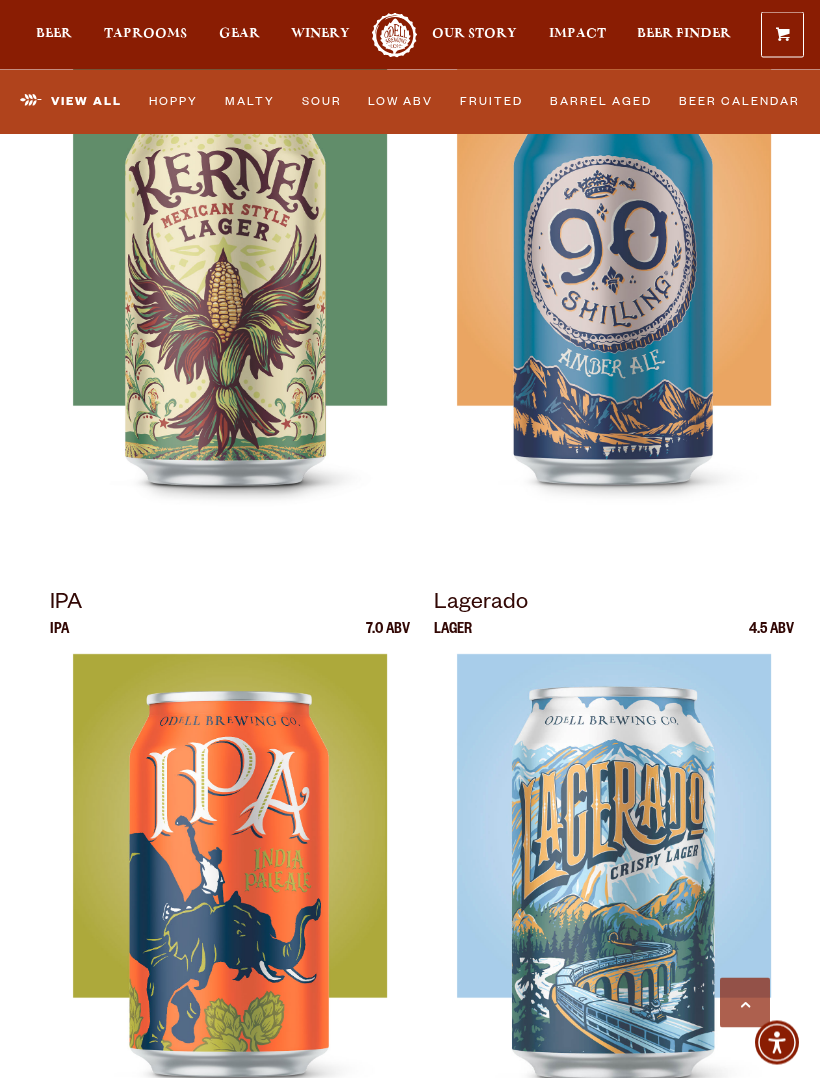 scroll, scrollTop: 0, scrollLeft: 0, axis: both 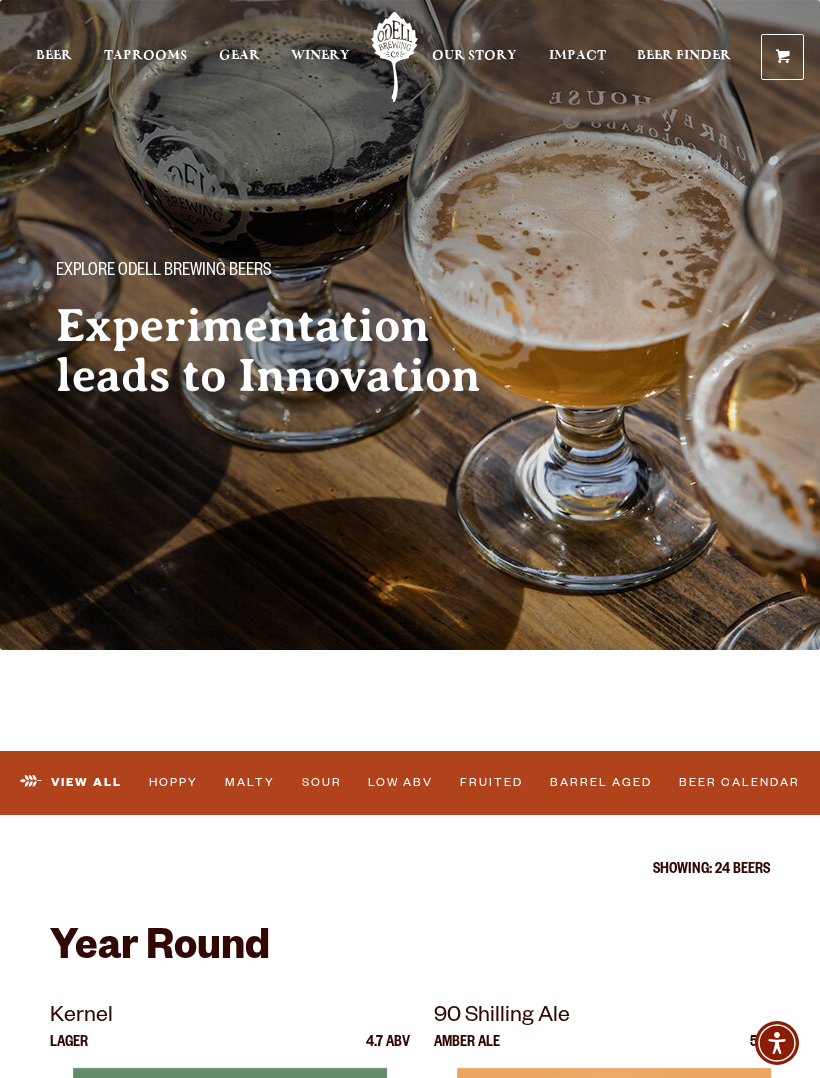 click on "View All" at bounding box center (71, 783) 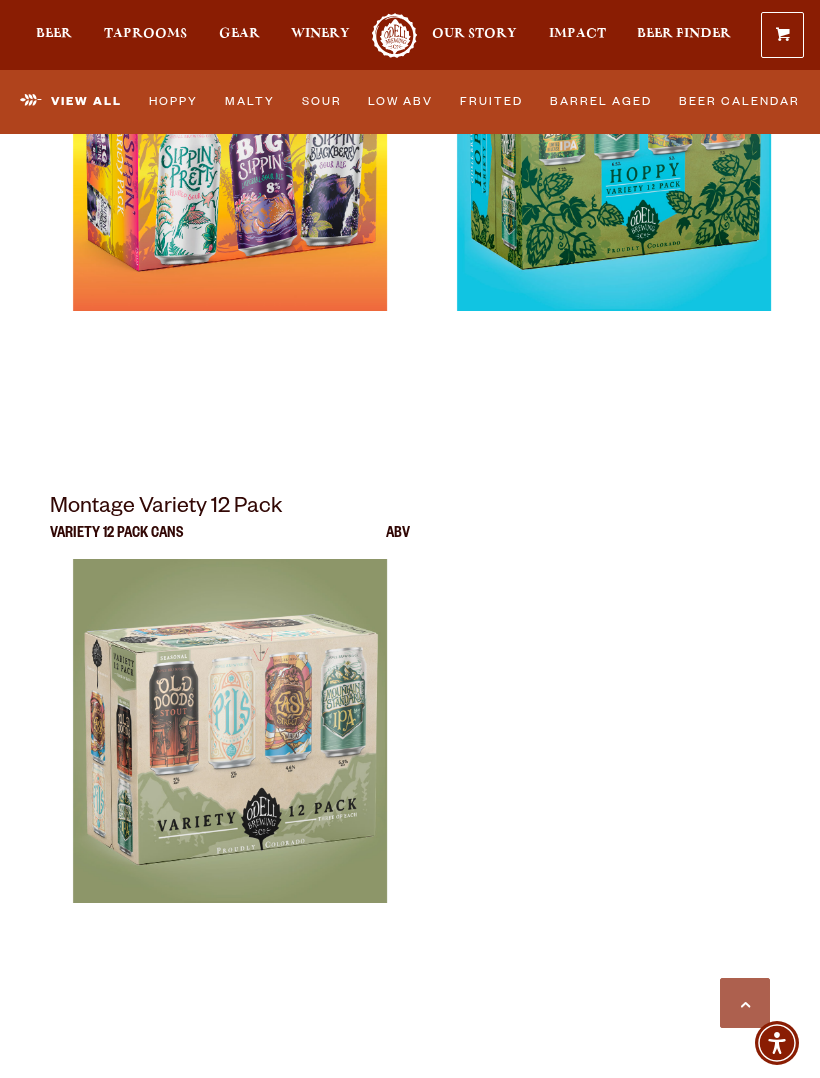scroll, scrollTop: 6767, scrollLeft: 0, axis: vertical 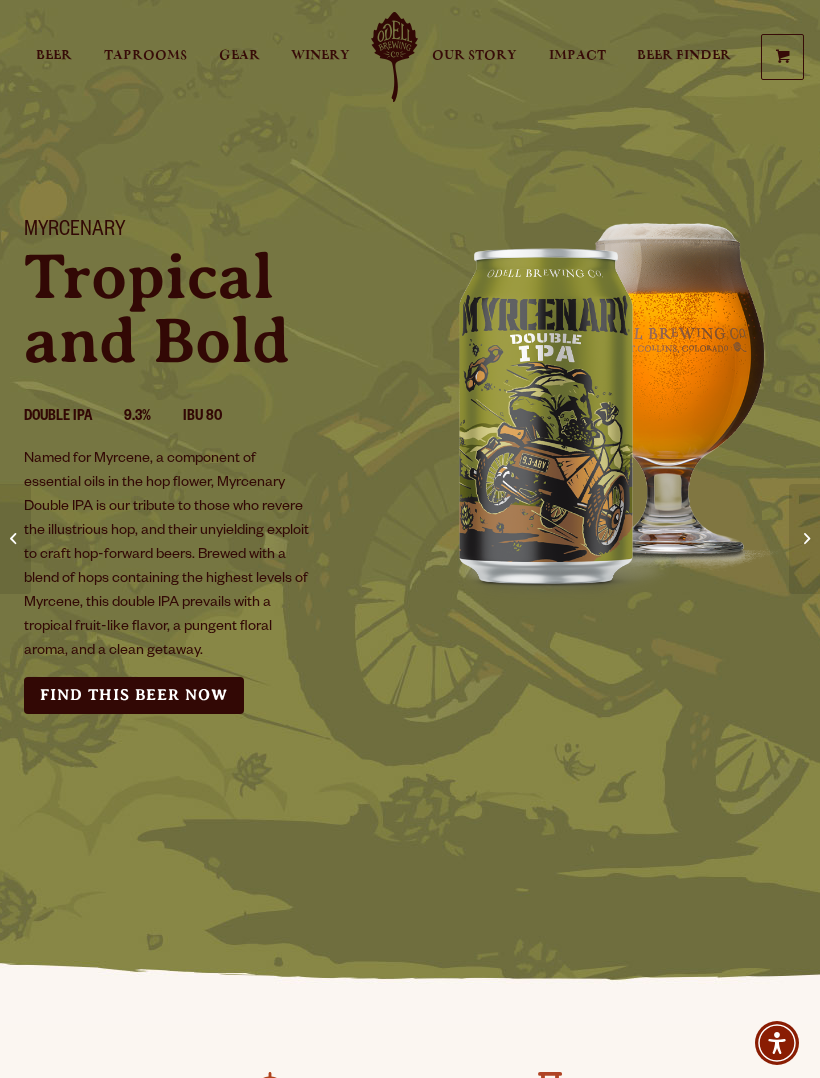 click on "Beer" at bounding box center (54, 56) 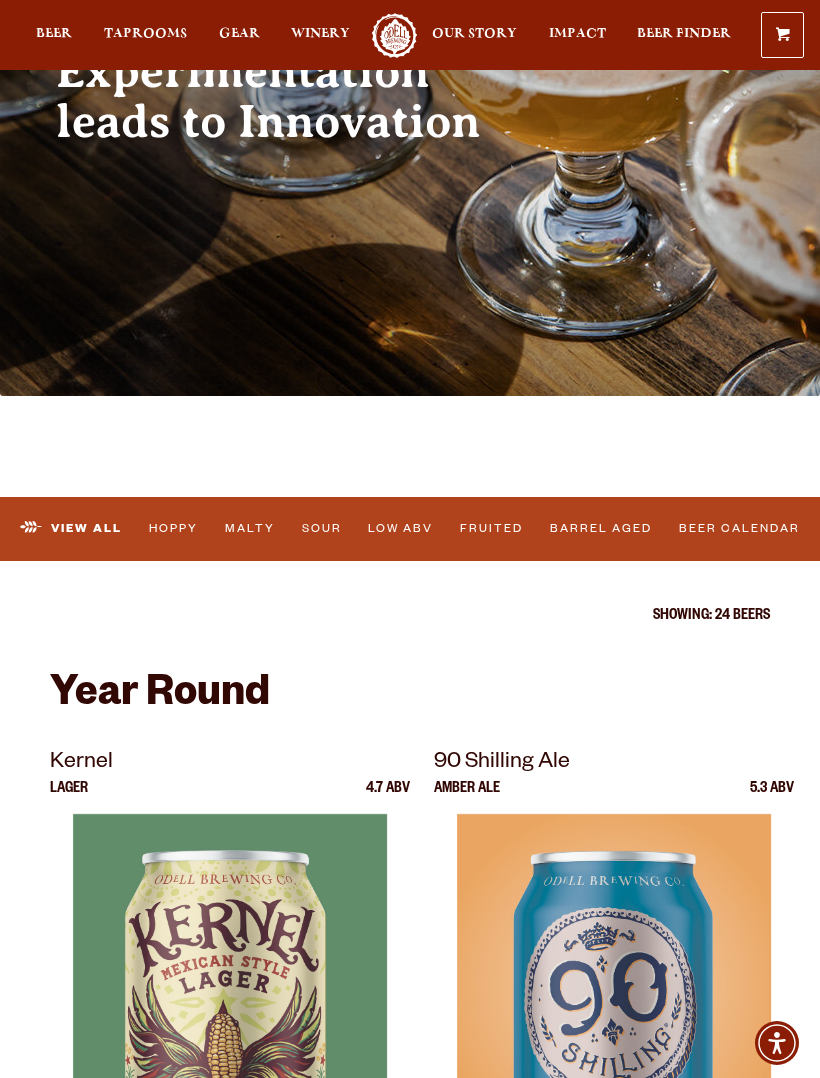 scroll, scrollTop: 253, scrollLeft: 0, axis: vertical 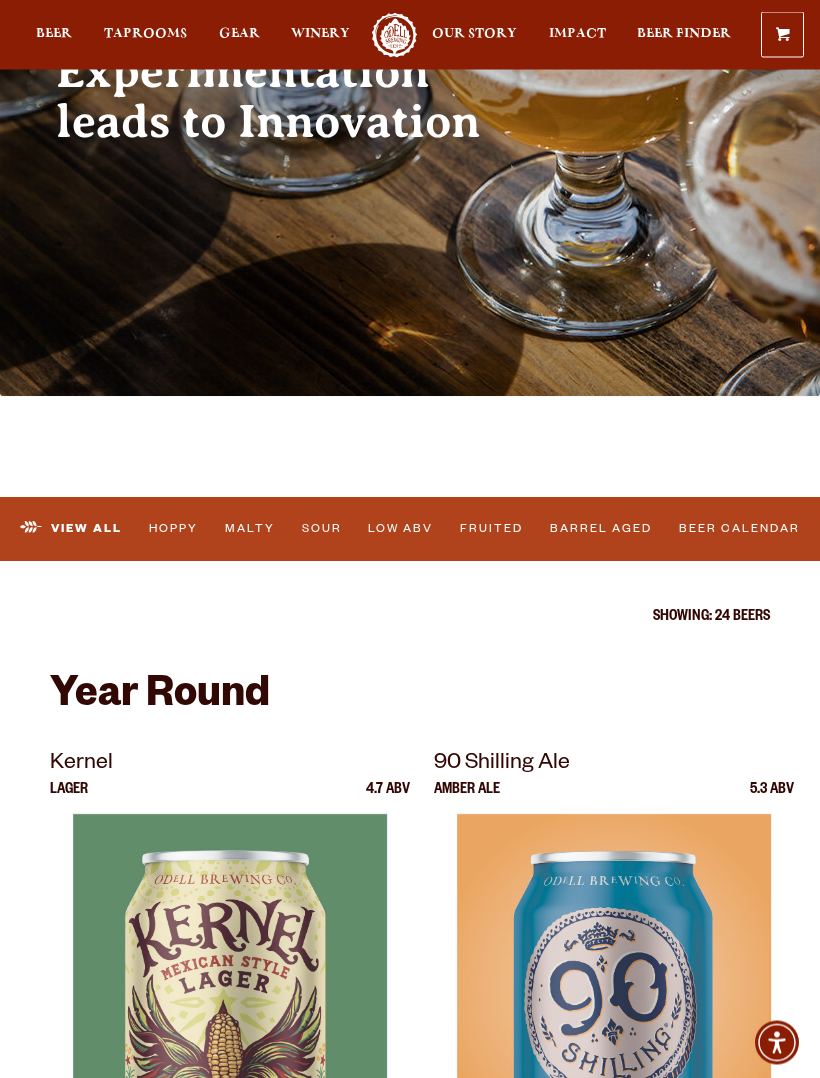 click on "Malty" at bounding box center [249, 530] 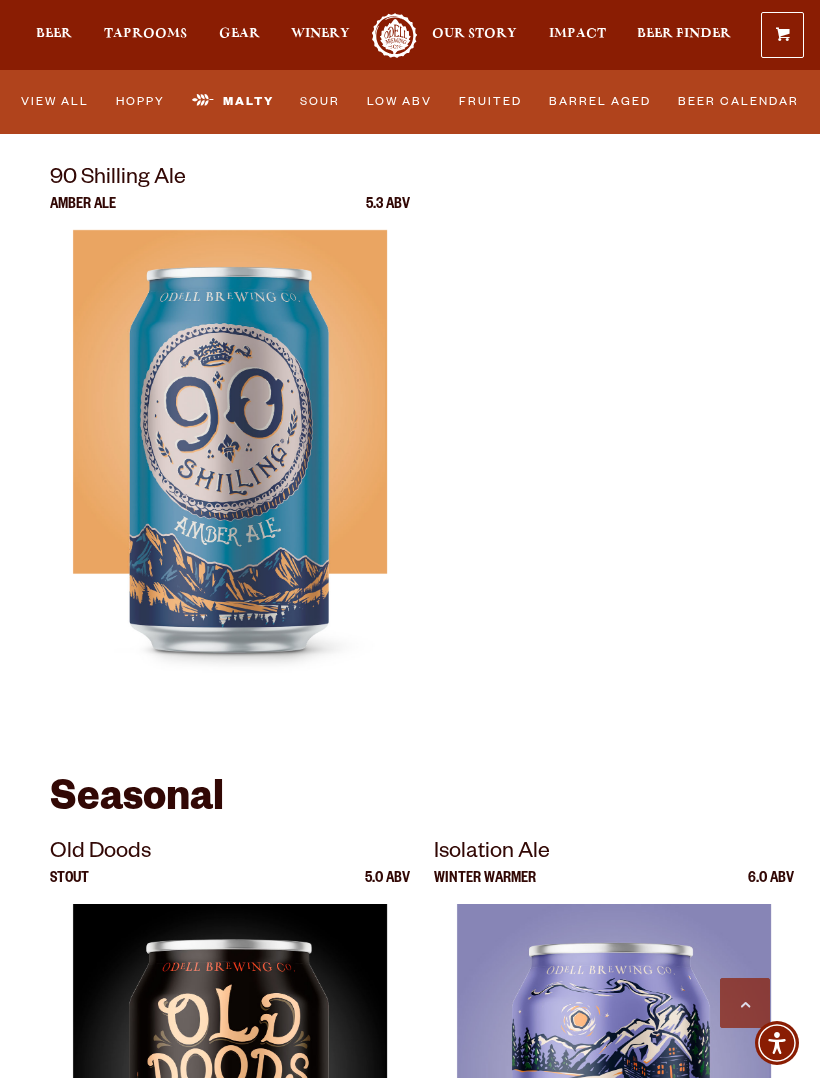 scroll, scrollTop: 521, scrollLeft: 0, axis: vertical 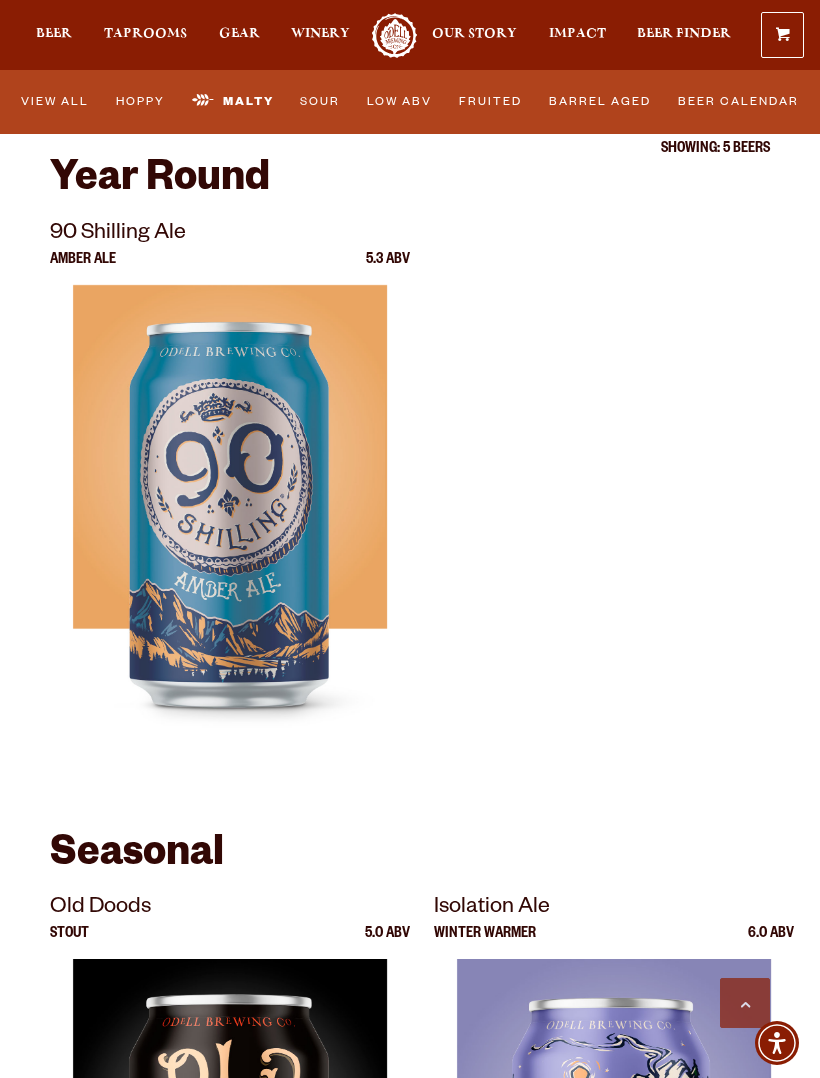 click on "Beer Calendar" at bounding box center [739, 102] 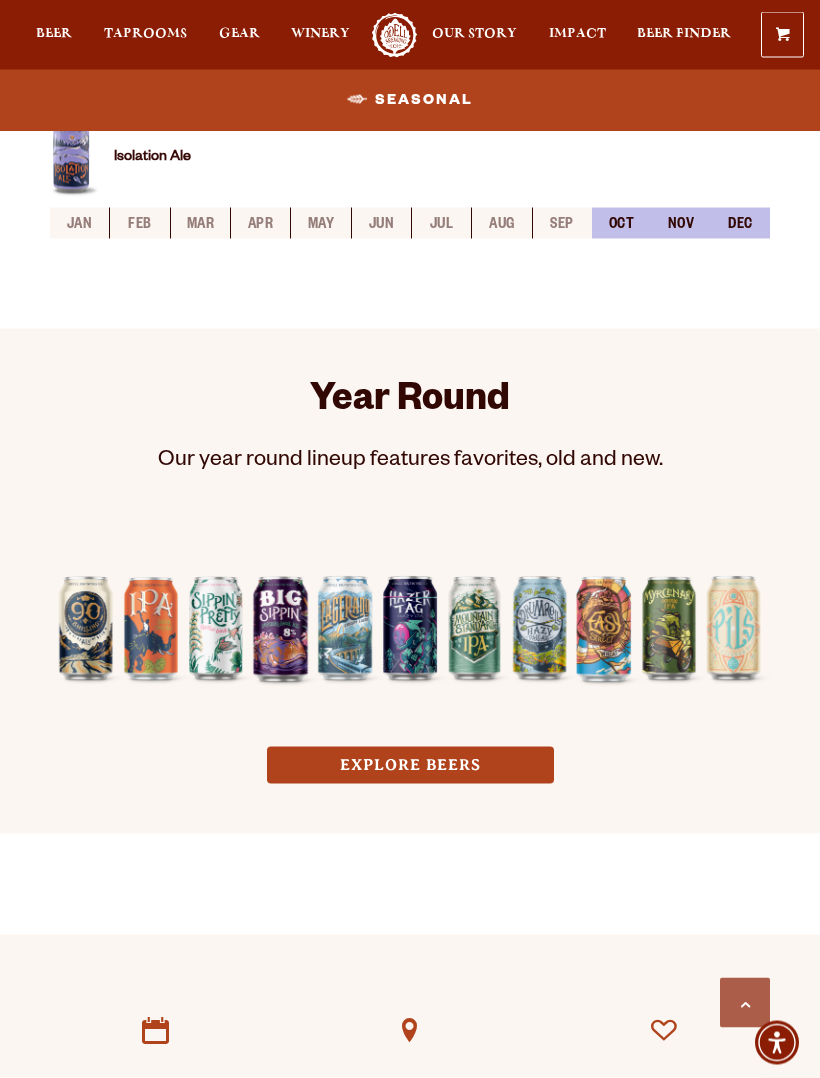 scroll, scrollTop: 1231, scrollLeft: 0, axis: vertical 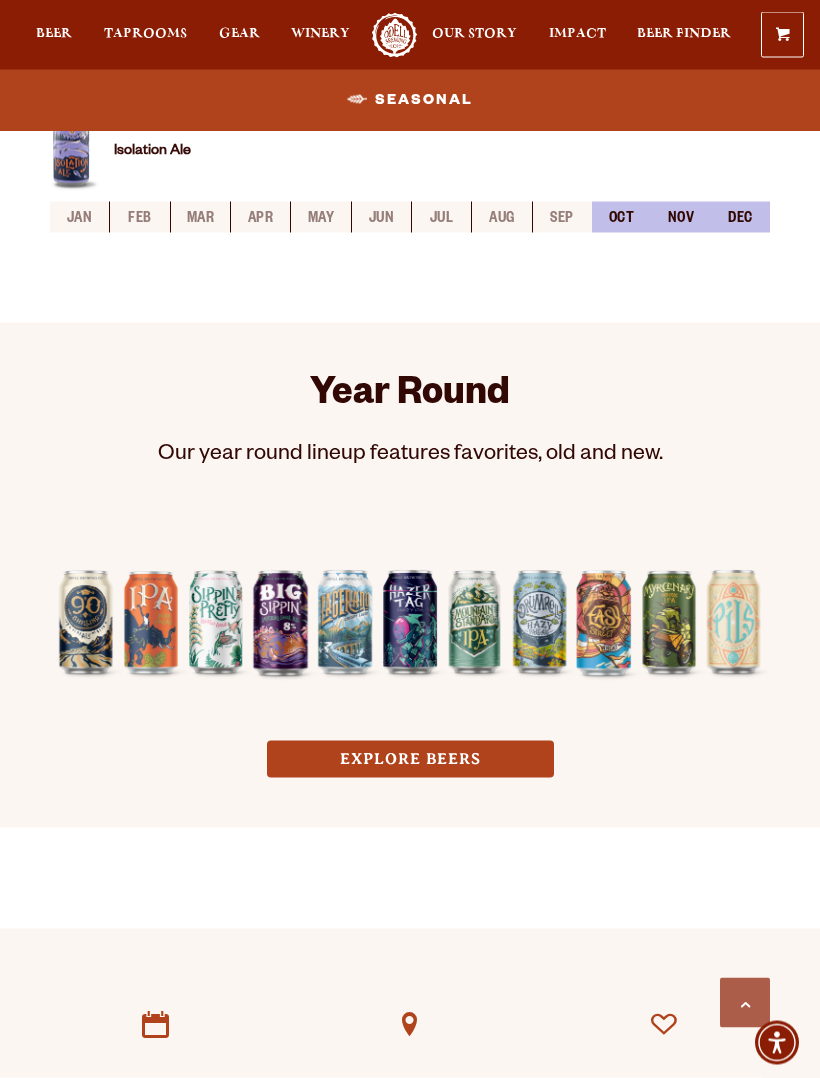 click on "EXPLORE BEERS" at bounding box center (410, 759) 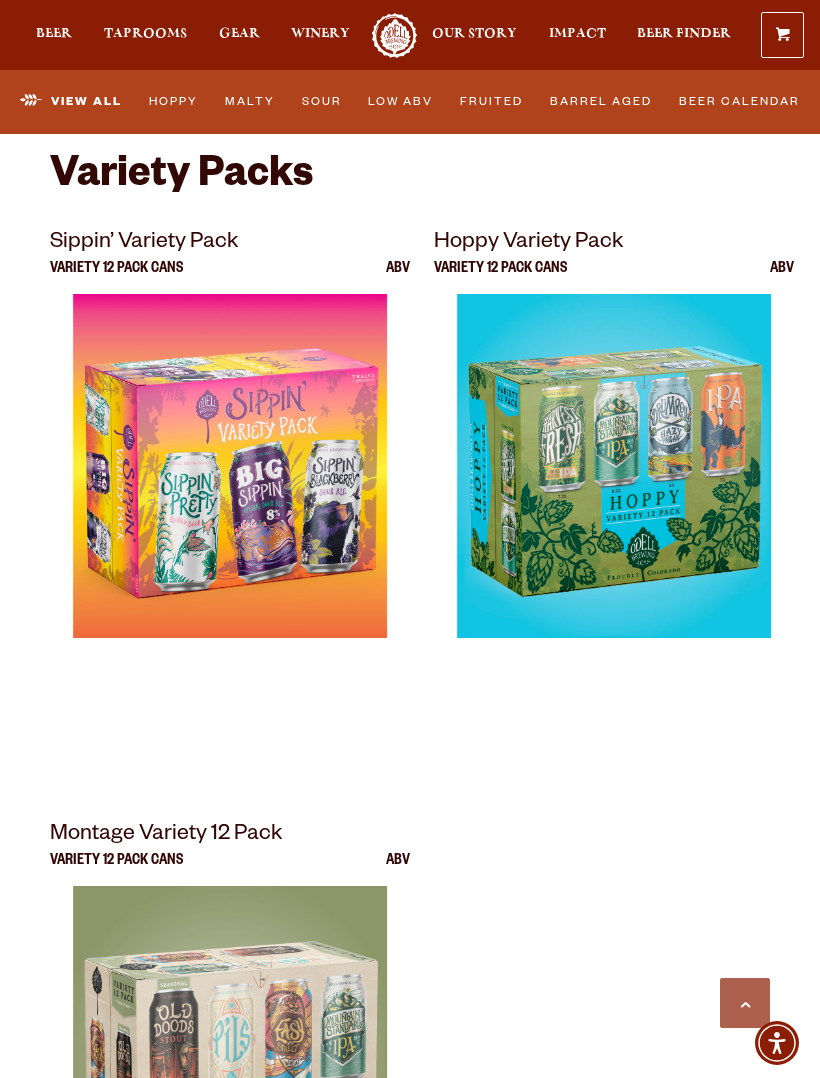 scroll, scrollTop: 6440, scrollLeft: 0, axis: vertical 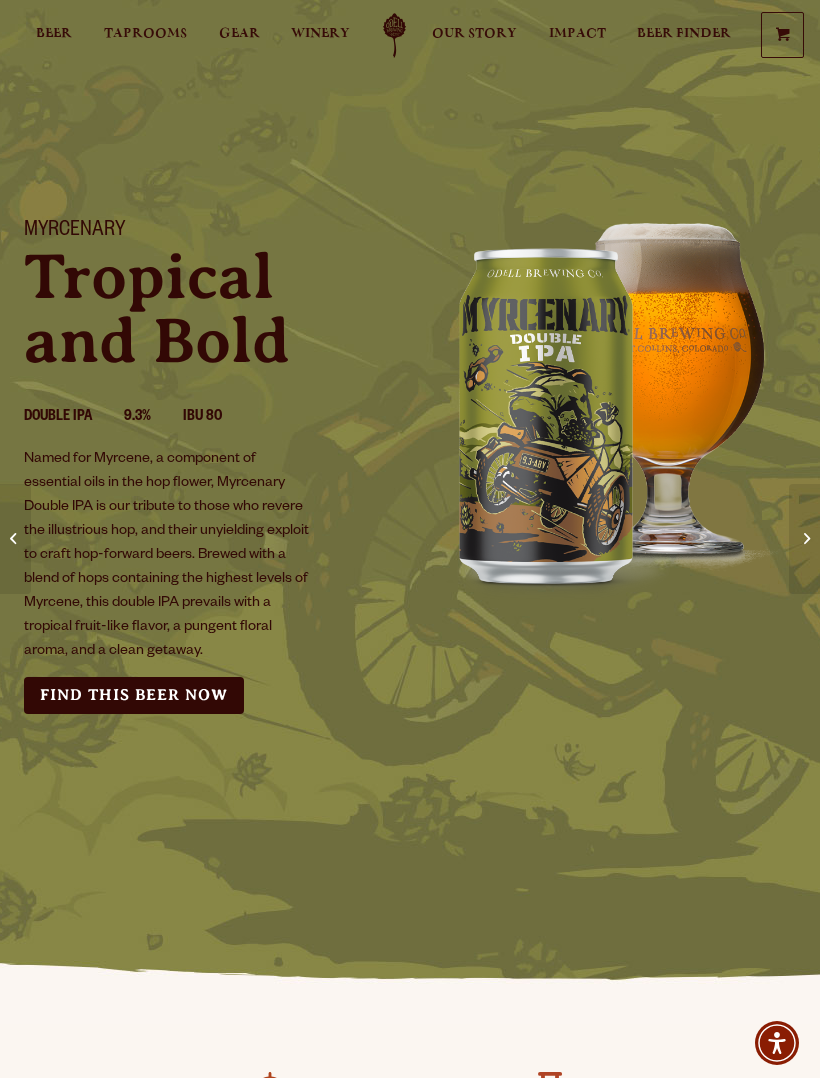 click on "Find this Beer Now" at bounding box center (134, 695) 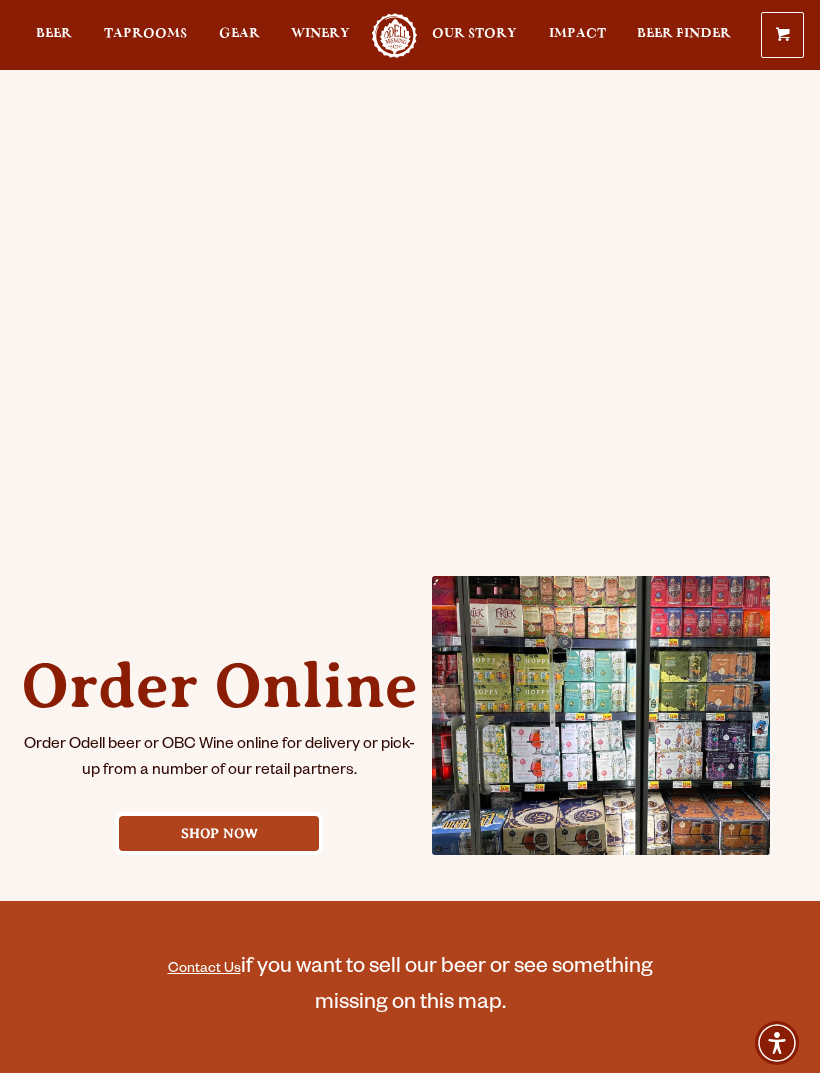 scroll, scrollTop: 394, scrollLeft: 0, axis: vertical 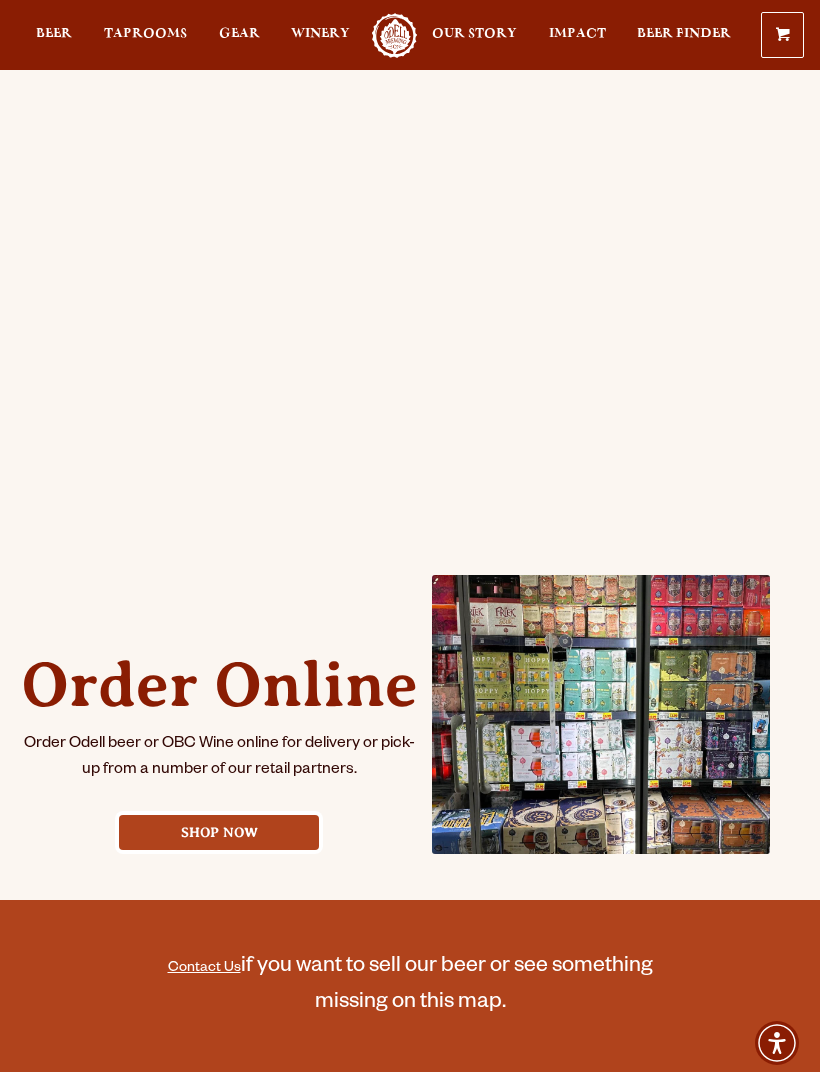 click on "Our Story" at bounding box center [474, 34] 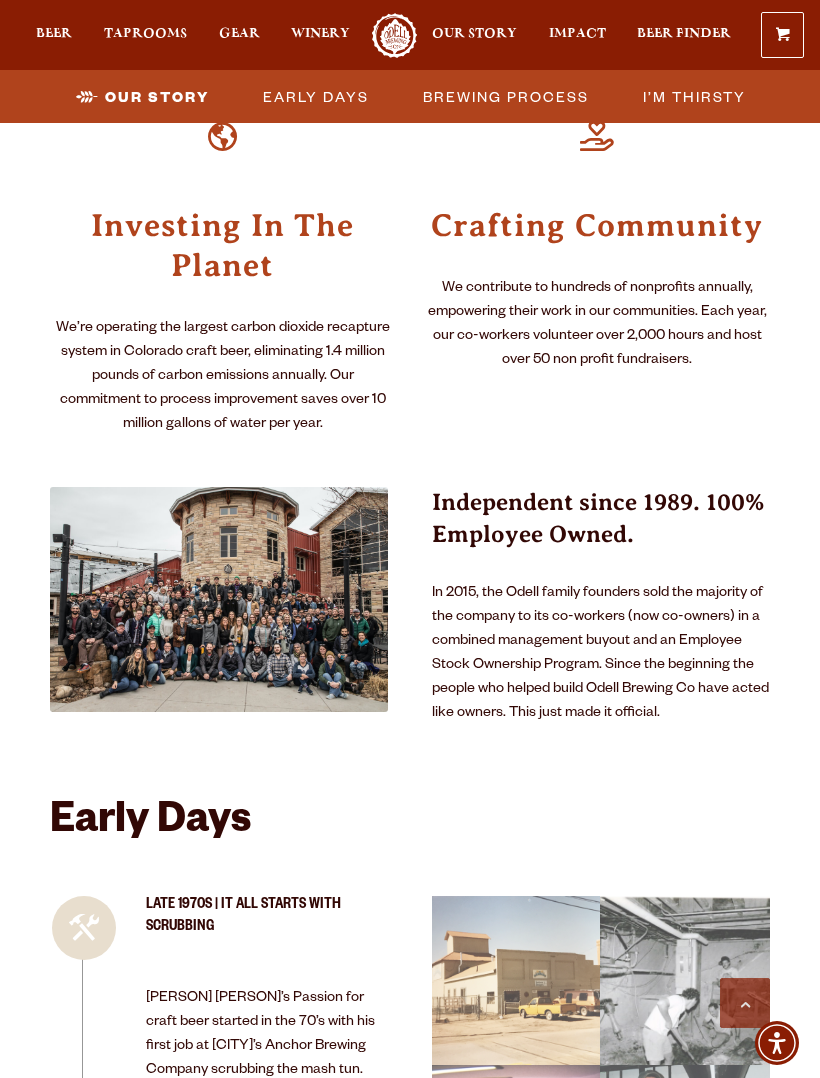 scroll, scrollTop: 1367, scrollLeft: 0, axis: vertical 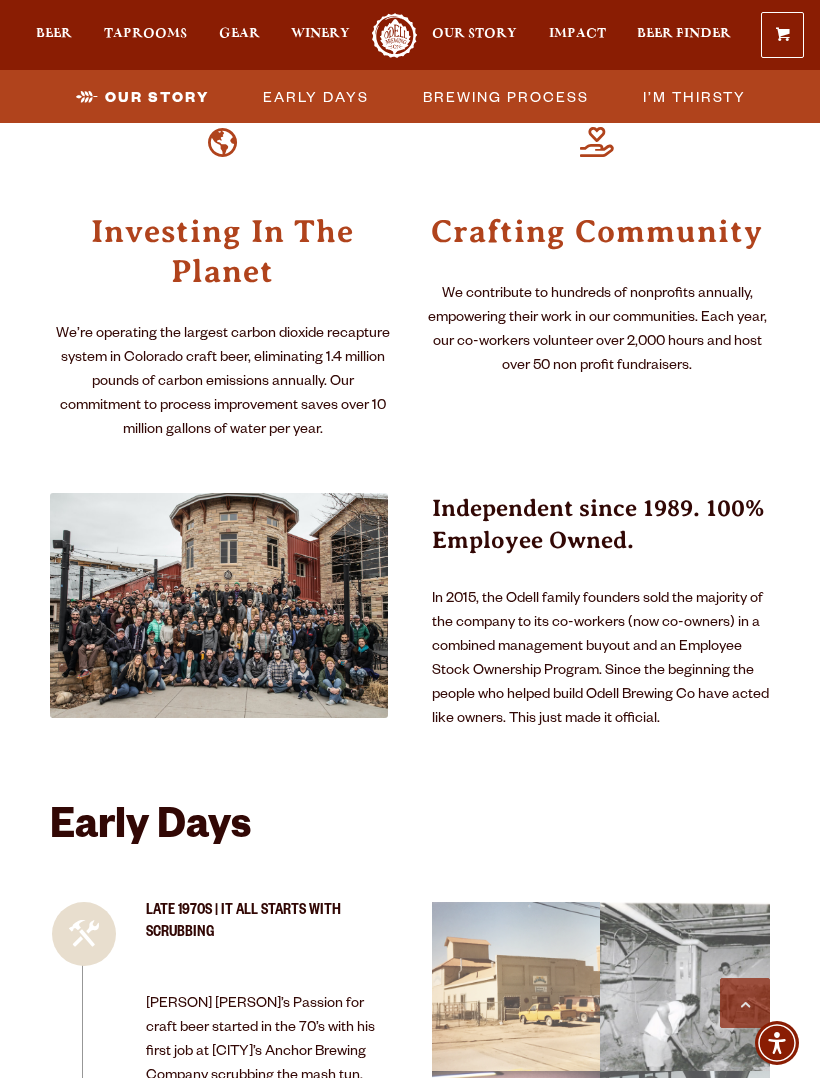 click on "Beer Finder" at bounding box center [684, 34] 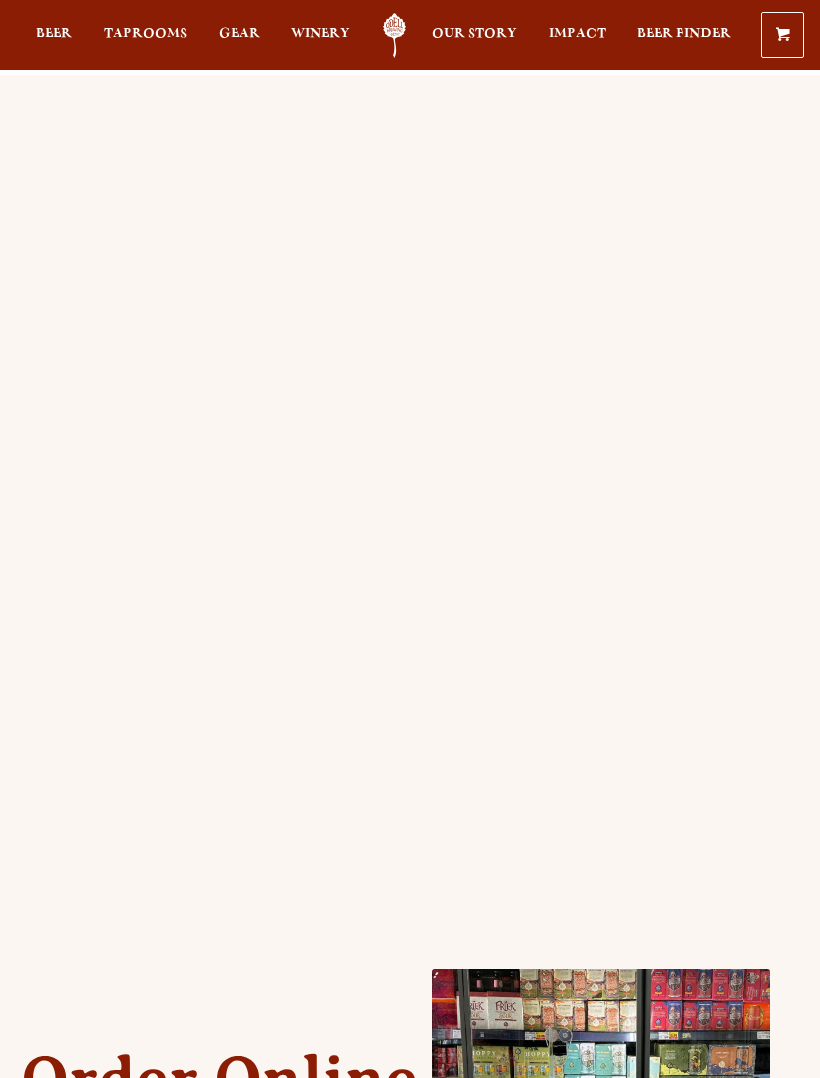 scroll, scrollTop: 0, scrollLeft: 0, axis: both 